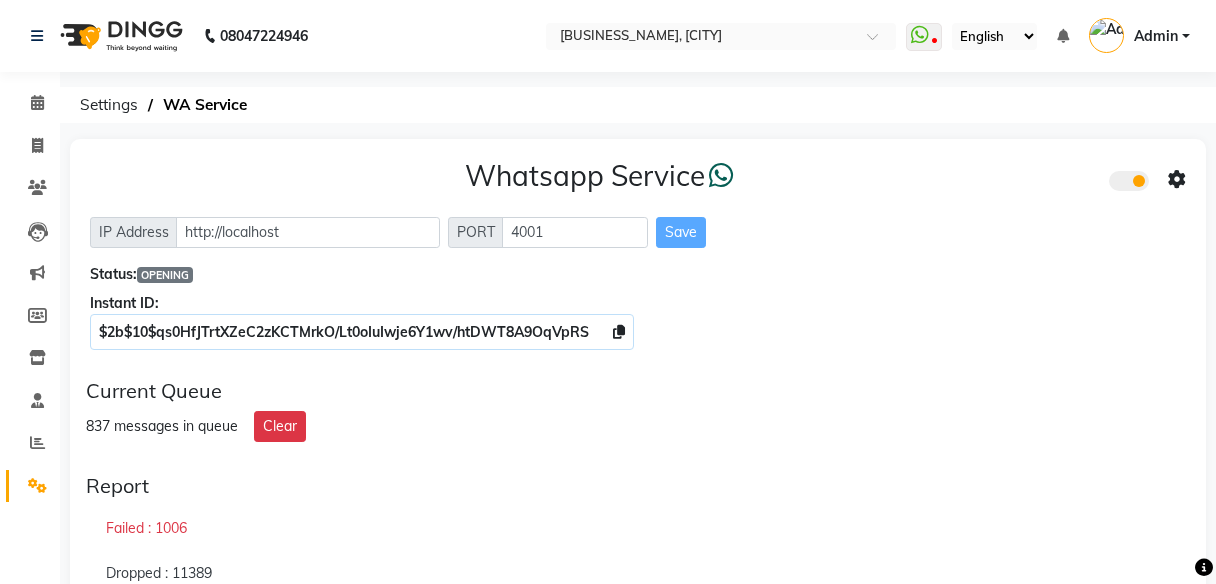 scroll, scrollTop: 113, scrollLeft: 0, axis: vertical 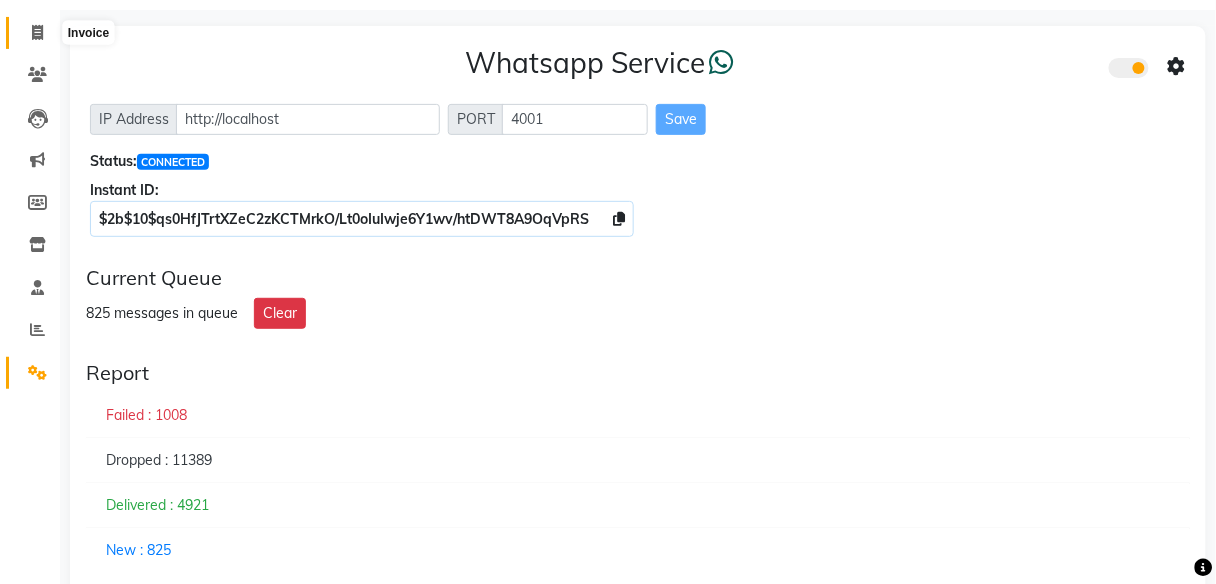 click 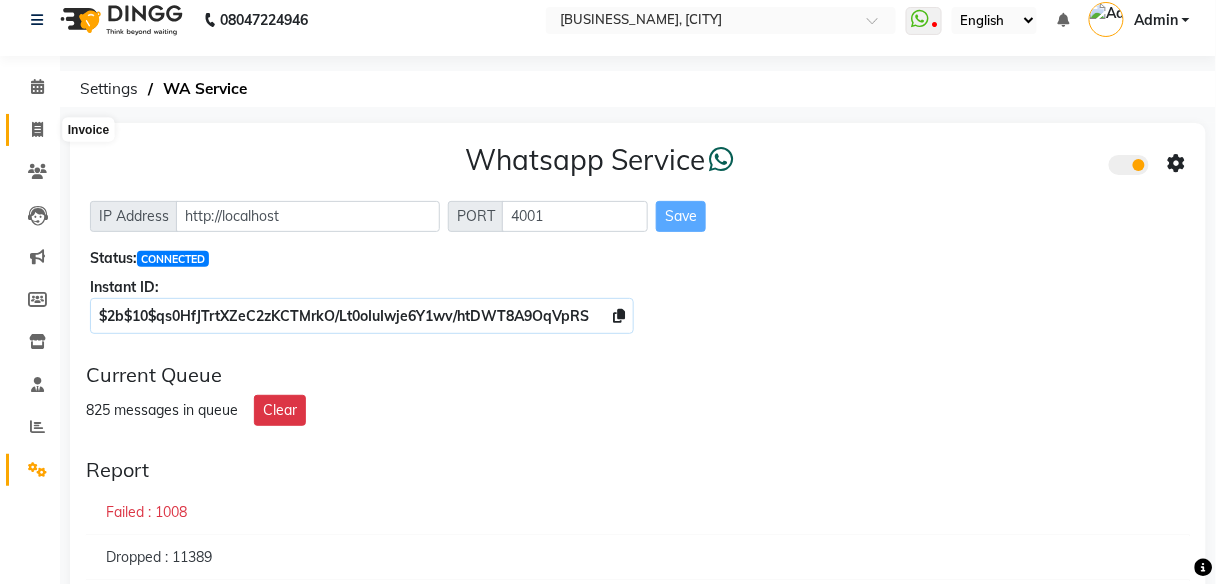 select on "service" 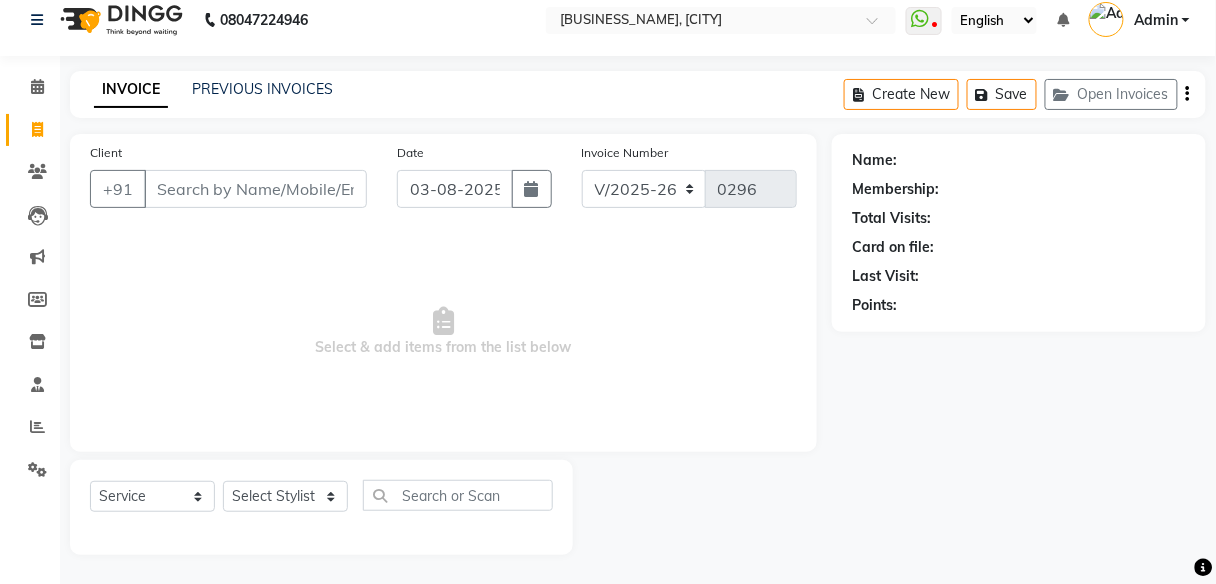 click on "Client" at bounding box center (255, 189) 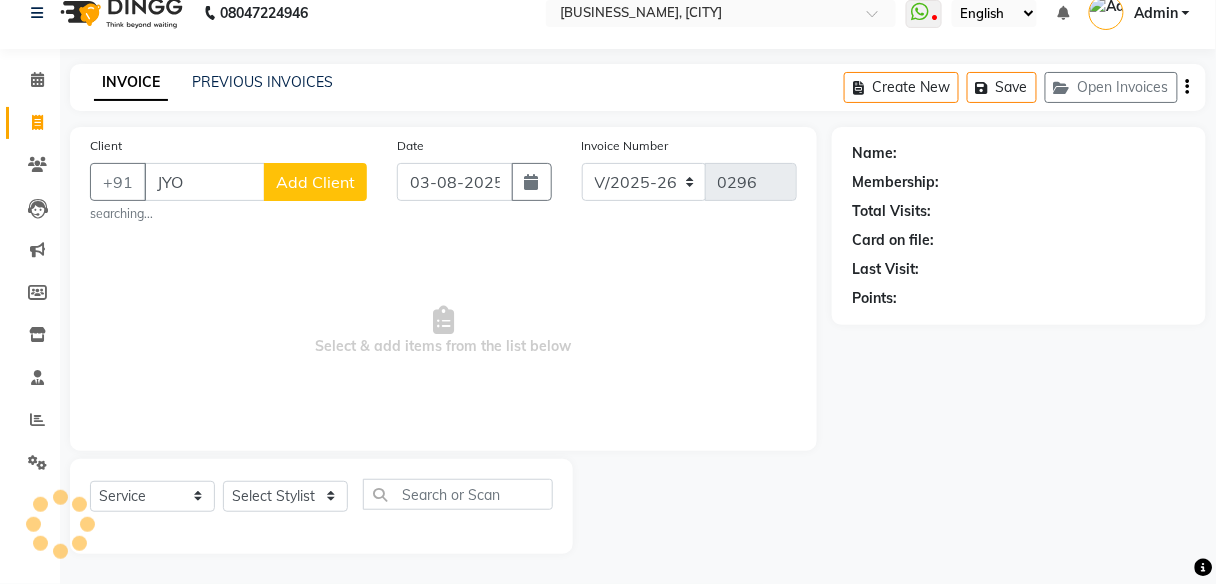 scroll, scrollTop: 16, scrollLeft: 0, axis: vertical 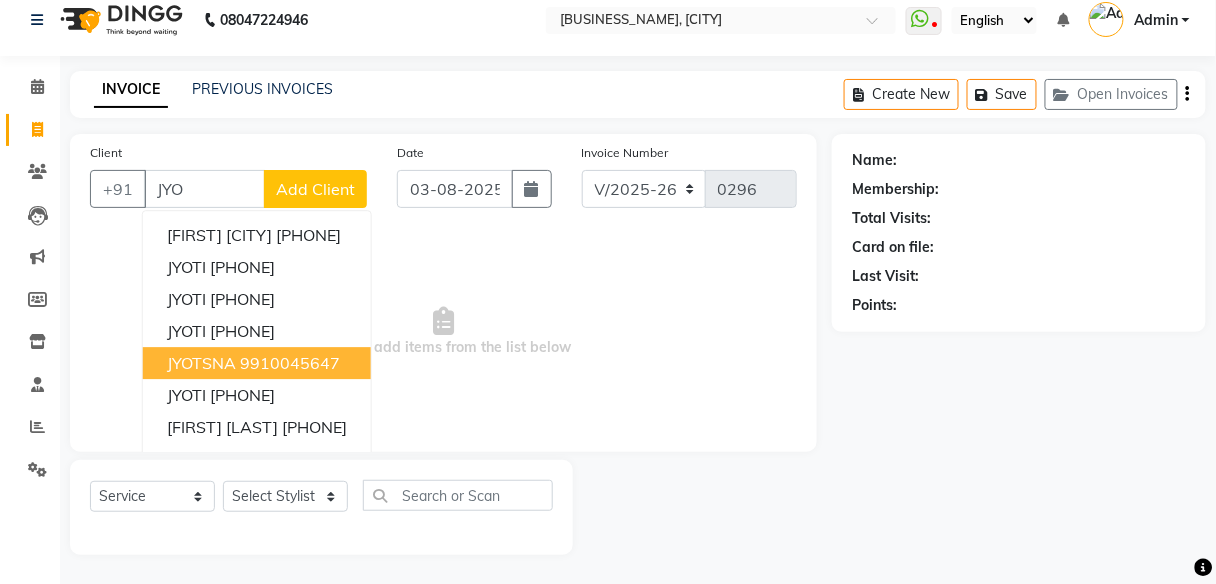 click on "JYOTSNA" at bounding box center [201, 363] 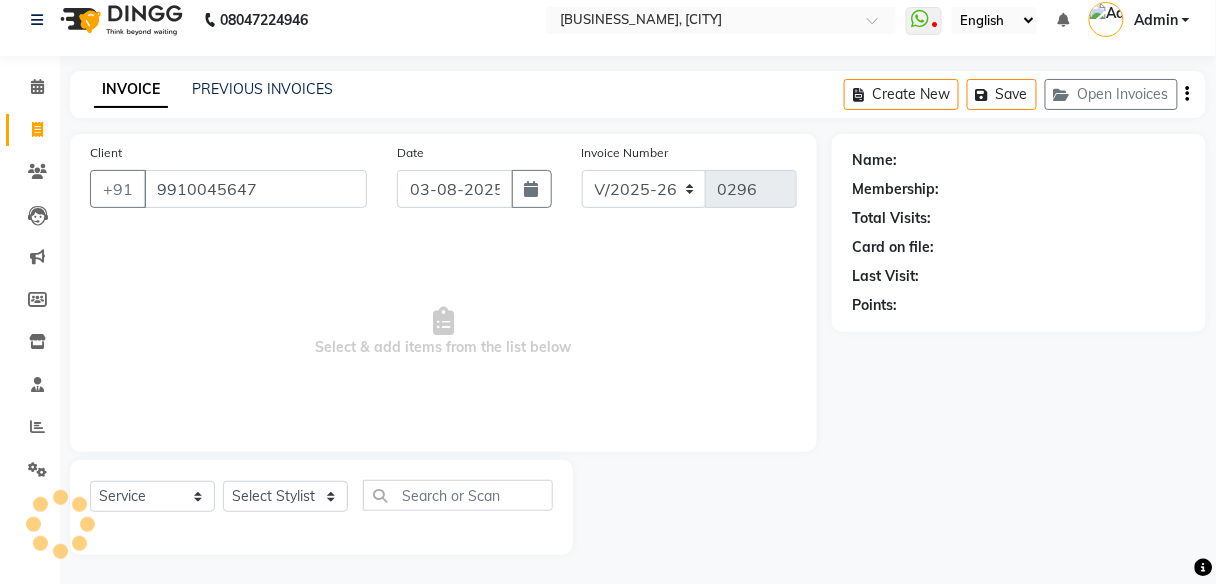 type on "9910045647" 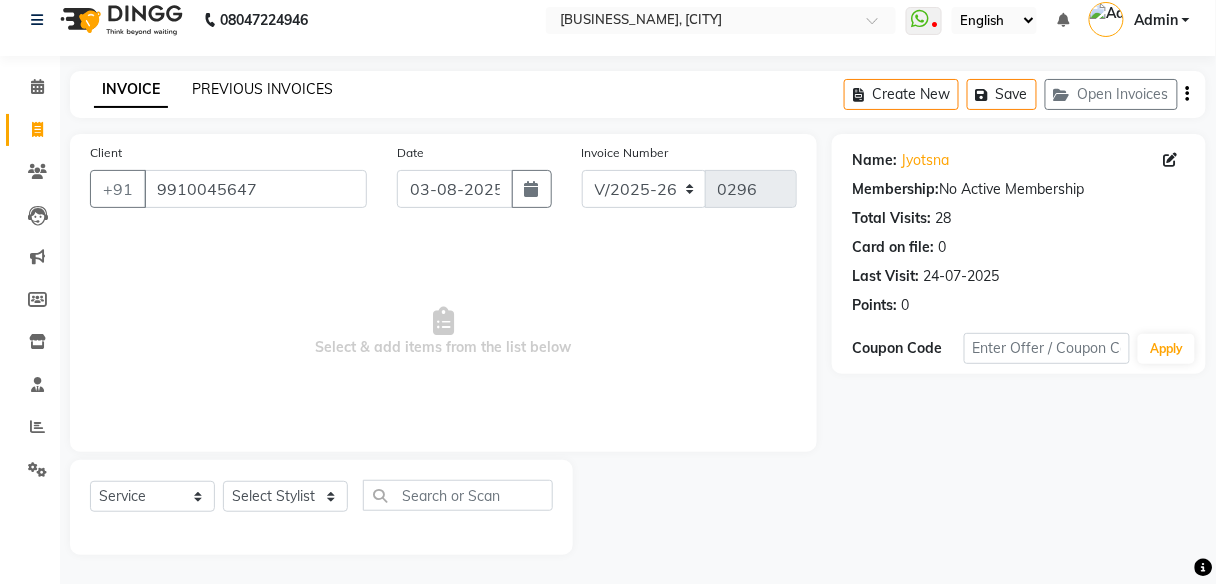click on "PREVIOUS INVOICES" 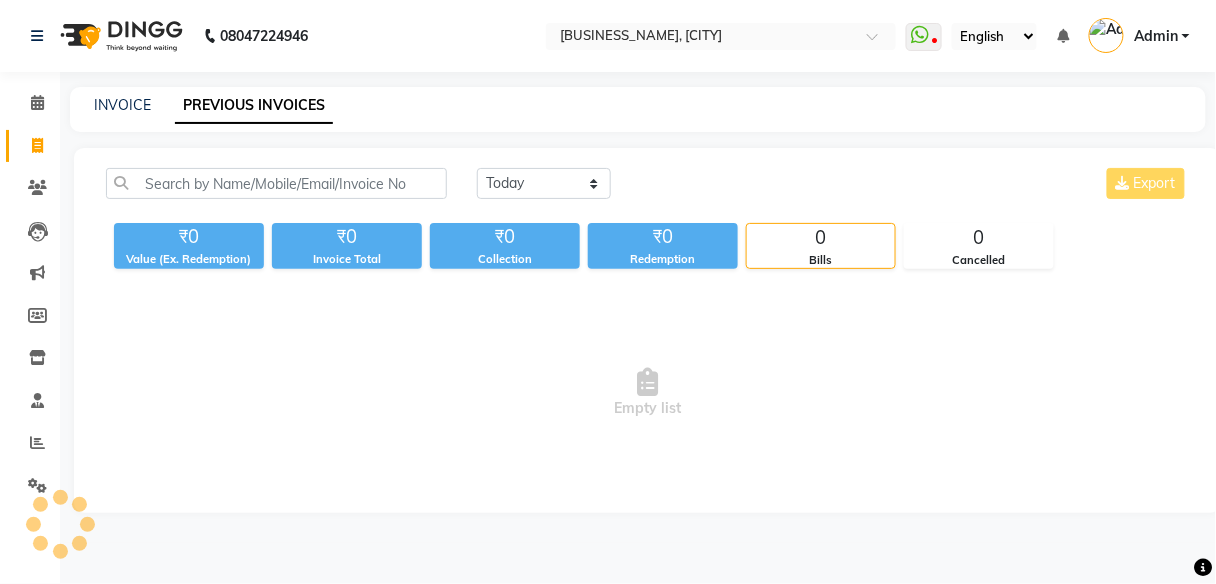 scroll, scrollTop: 0, scrollLeft: 0, axis: both 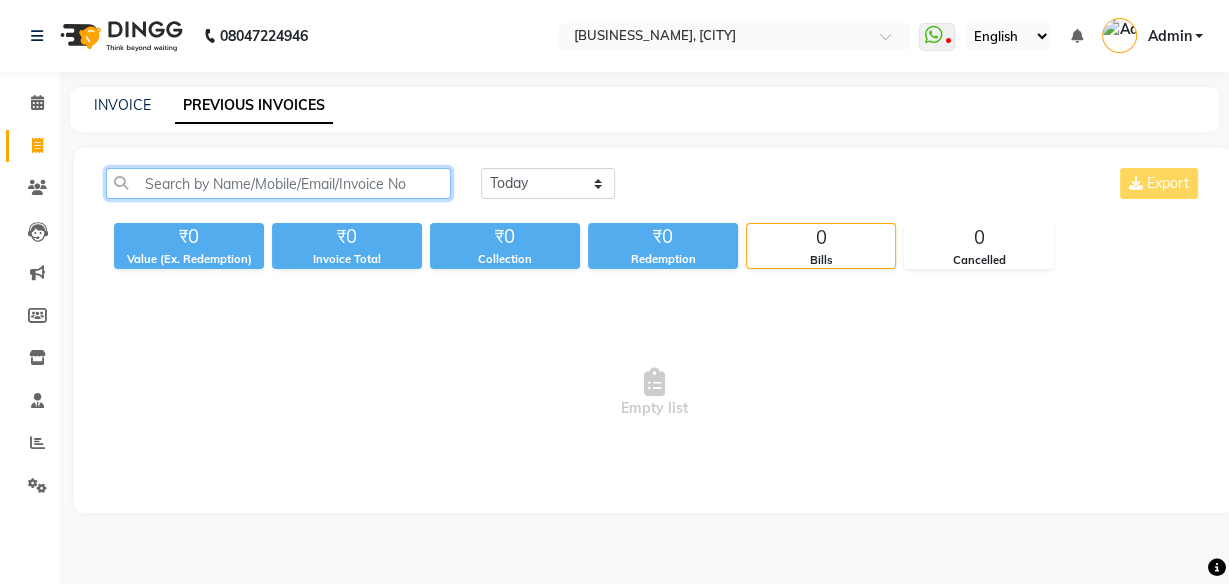 click 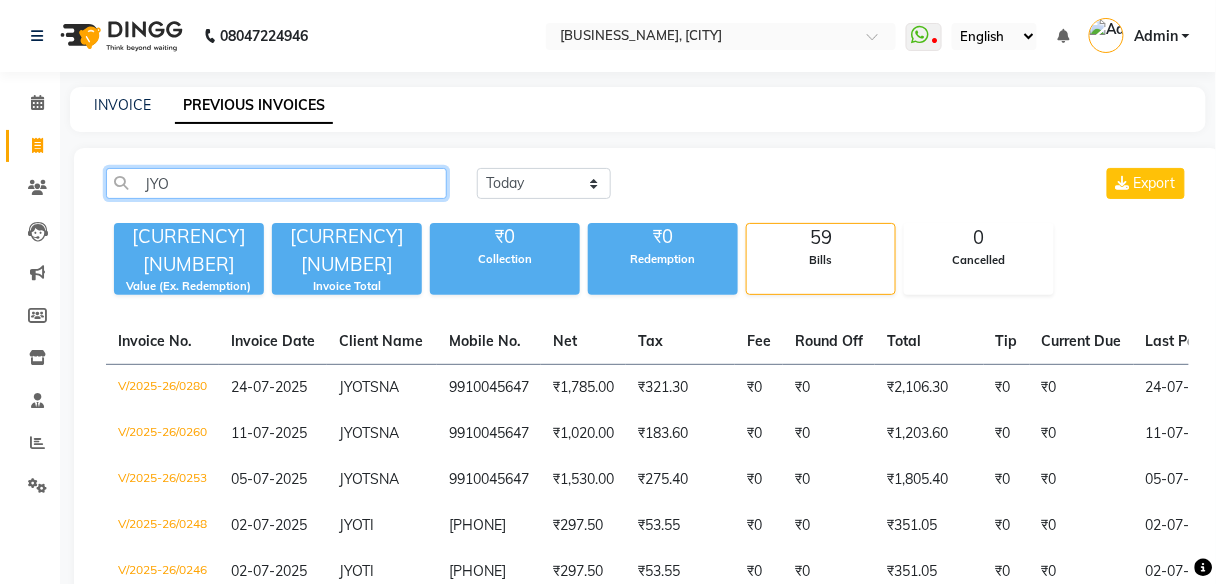 scroll, scrollTop: 510, scrollLeft: 0, axis: vertical 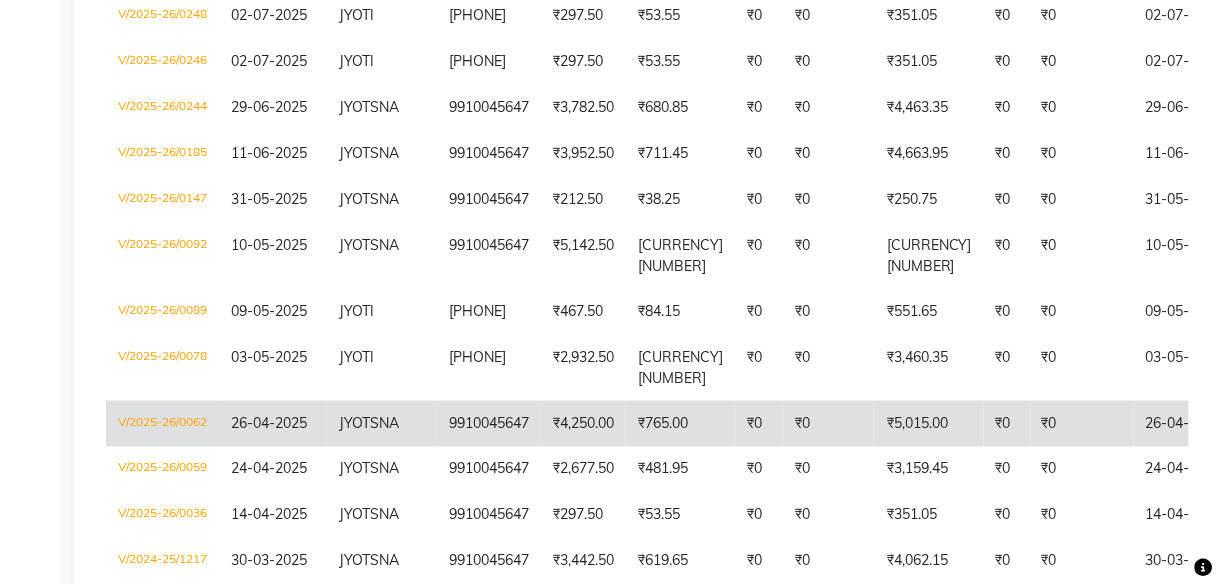 type on "JYO" 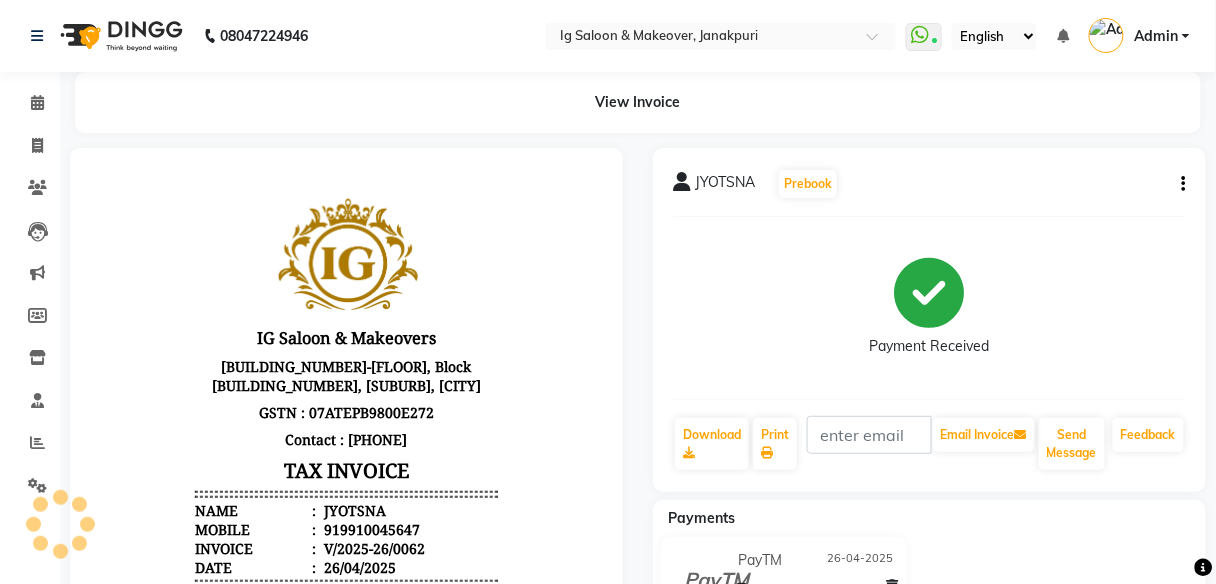 scroll, scrollTop: 0, scrollLeft: 0, axis: both 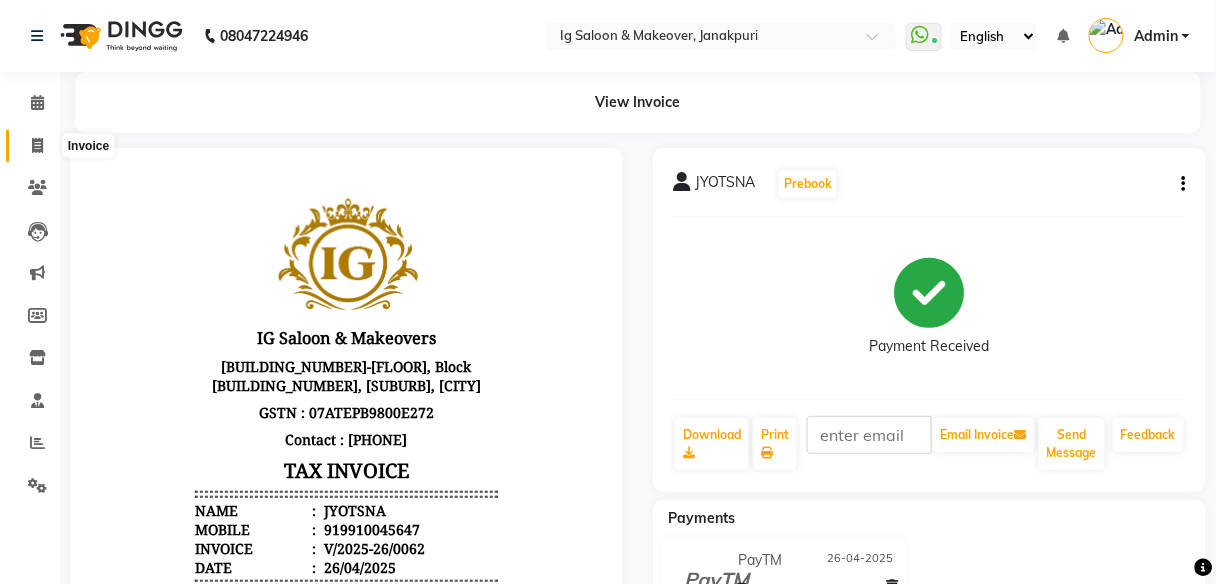 click 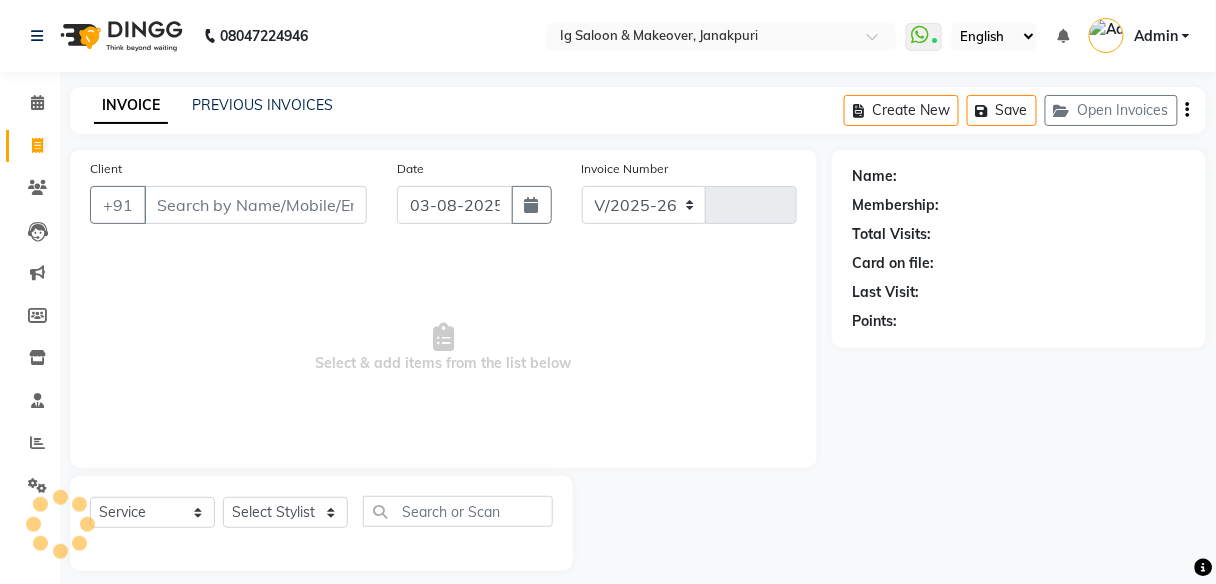 select on "3716" 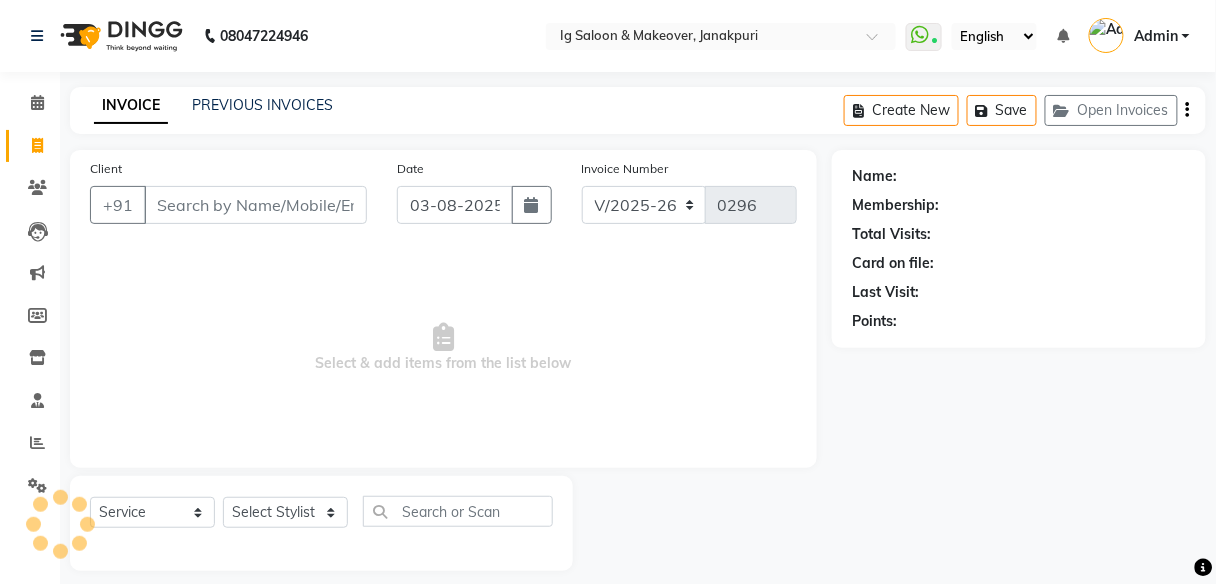 scroll, scrollTop: 16, scrollLeft: 0, axis: vertical 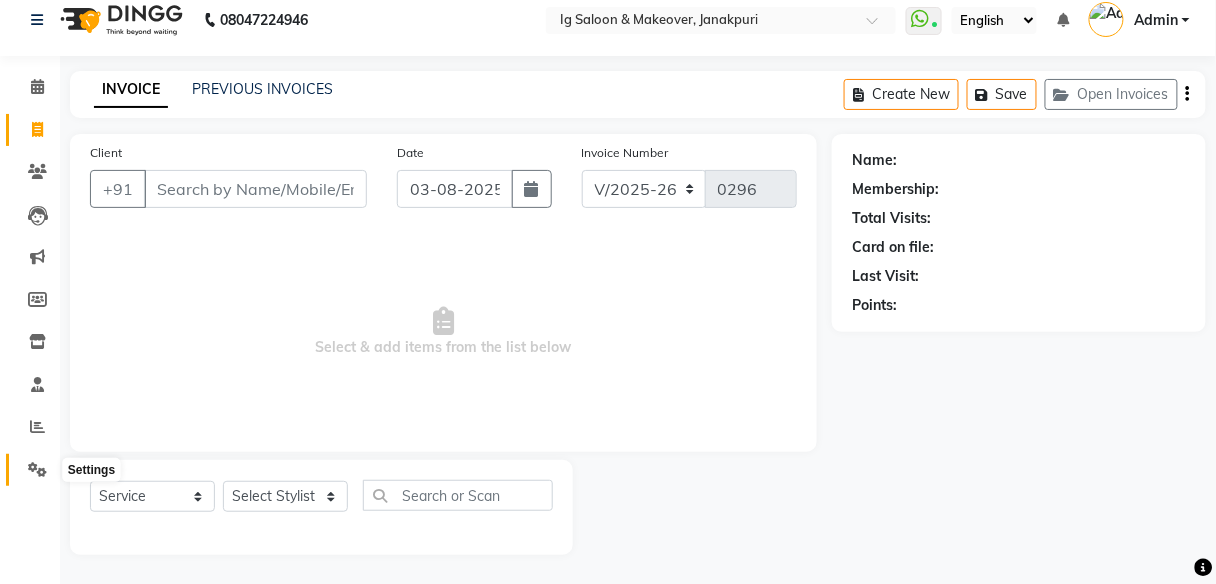 click 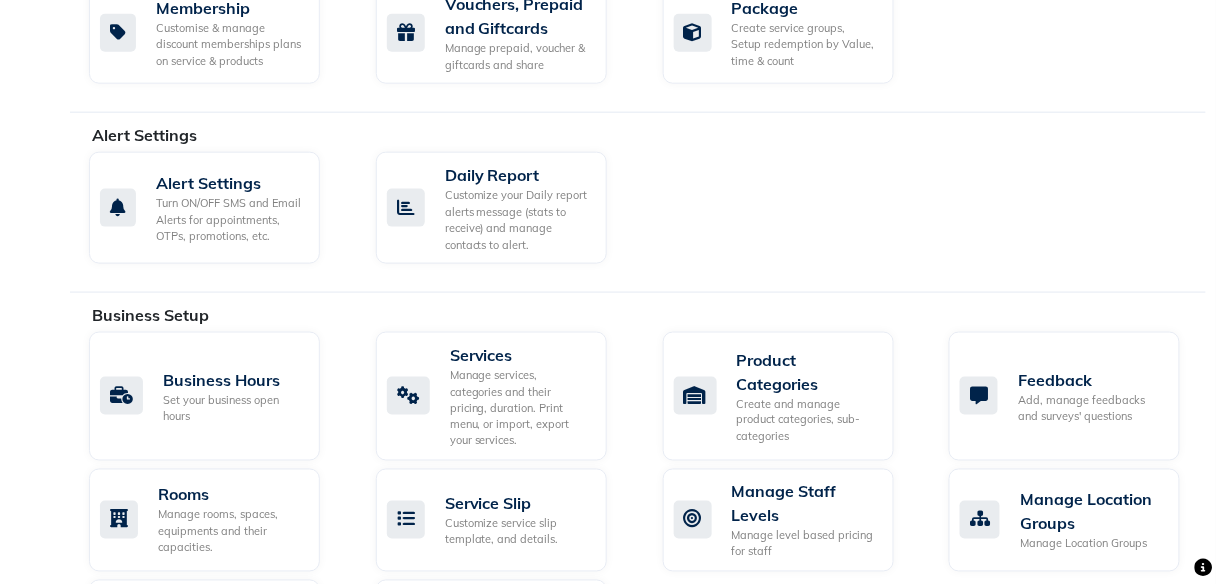 scroll, scrollTop: 1038, scrollLeft: 0, axis: vertical 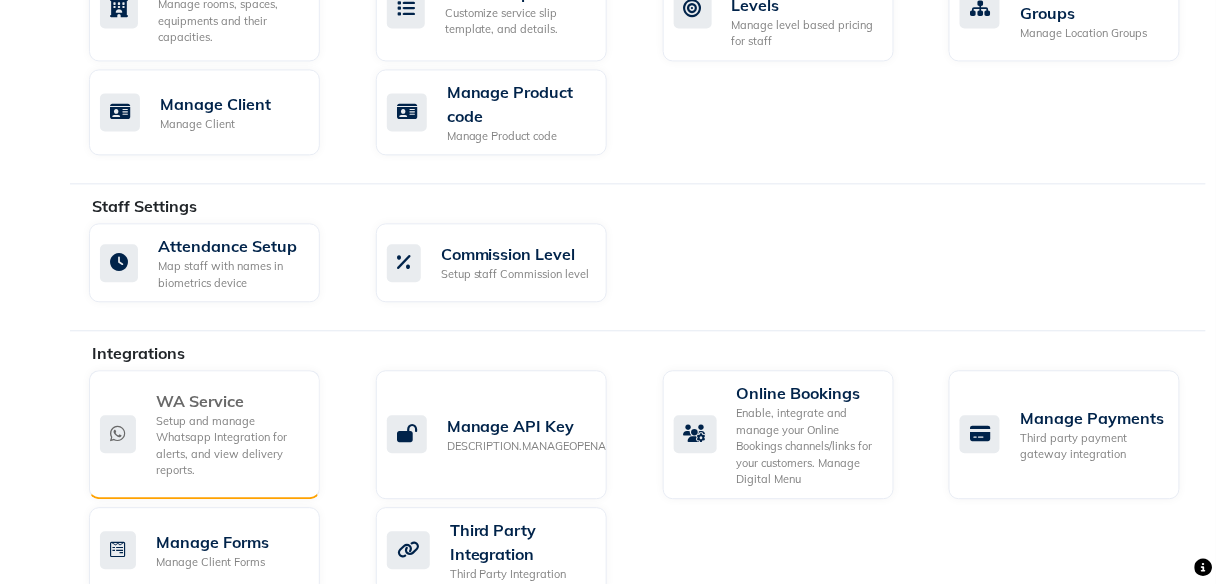 click on "Setup and manage Whatsapp Integration for alerts, and view delivery reports." 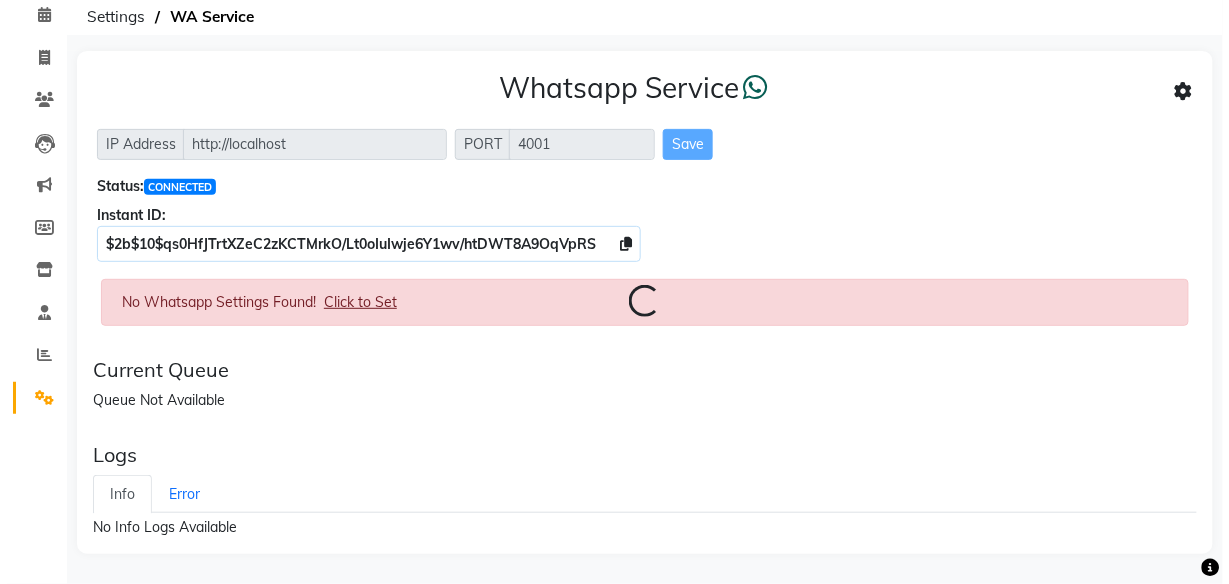 scroll, scrollTop: 0, scrollLeft: 0, axis: both 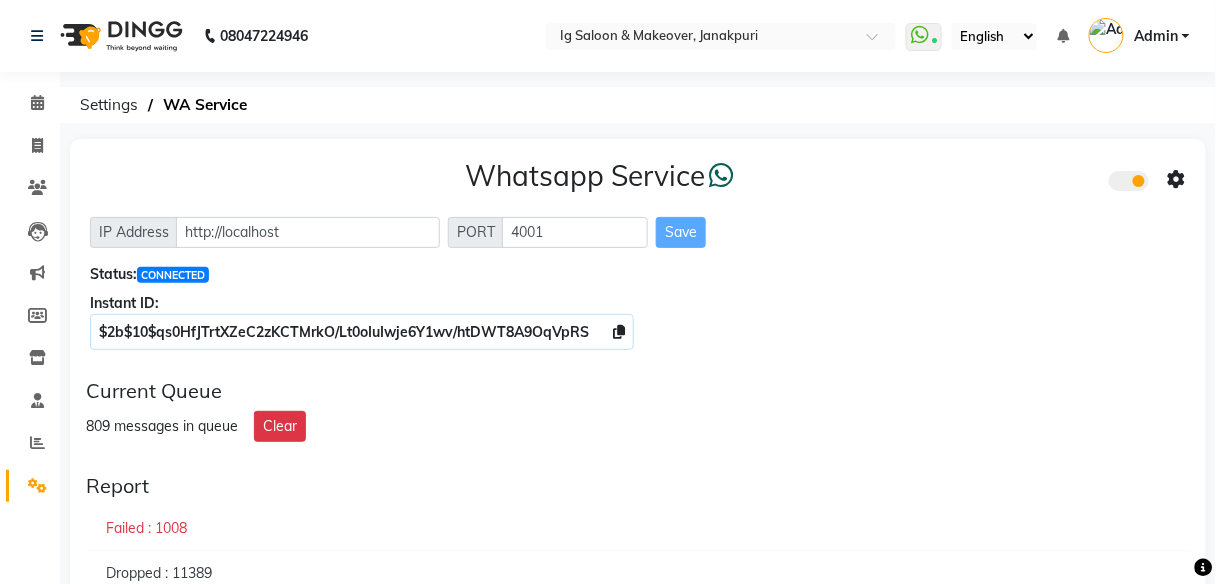 drag, startPoint x: 961, startPoint y: 266, endPoint x: 874, endPoint y: 252, distance: 88.11924 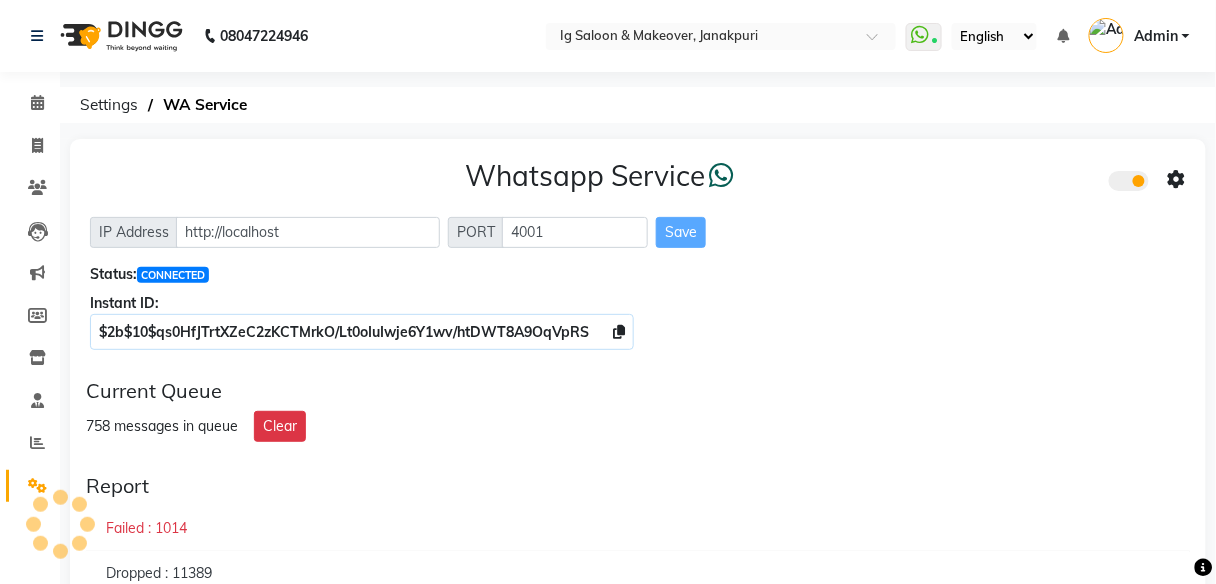 click on "Whatsapp Service" 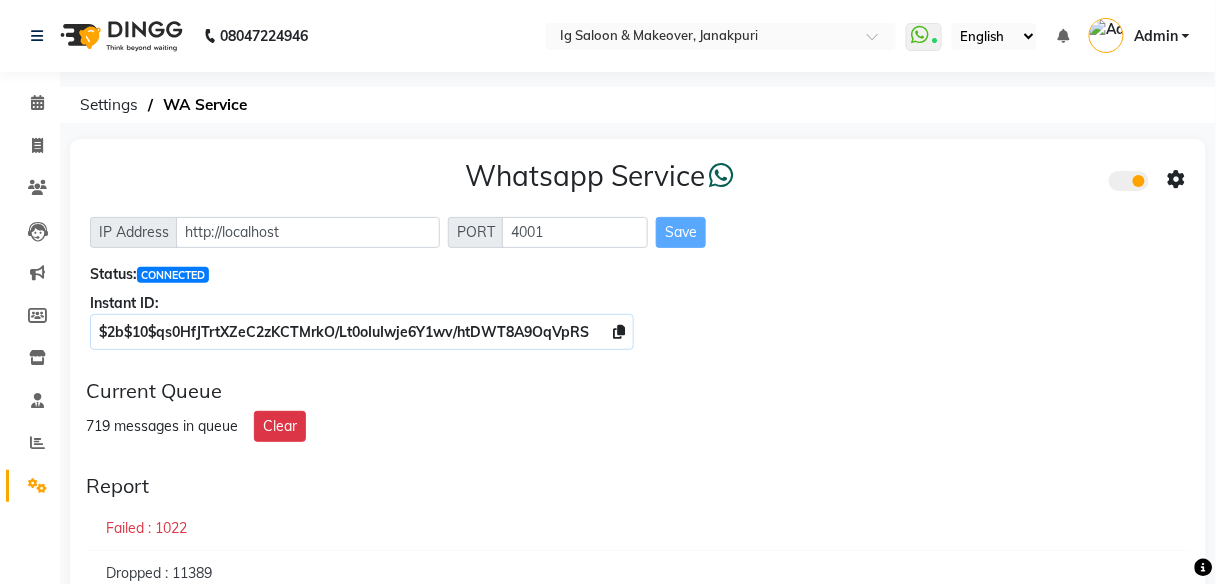 click on "Status:  CONNECTED" 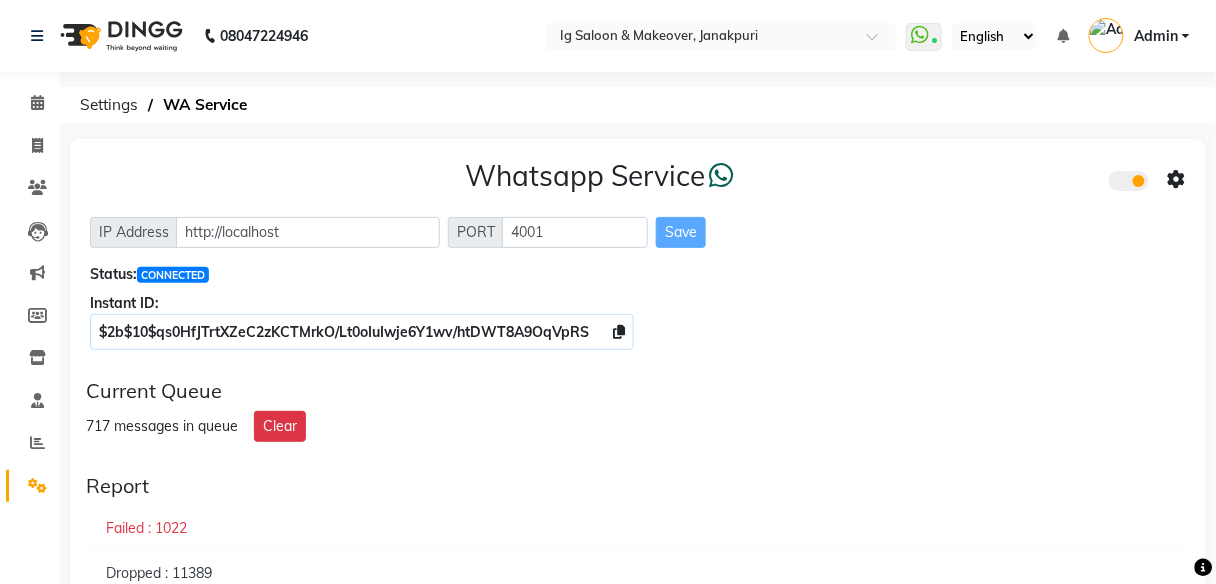 click on "Whatsapp Service  IP Address http://localhost PORT 4001 Save Status:  CONNECTED Instant ID: [HASH]" 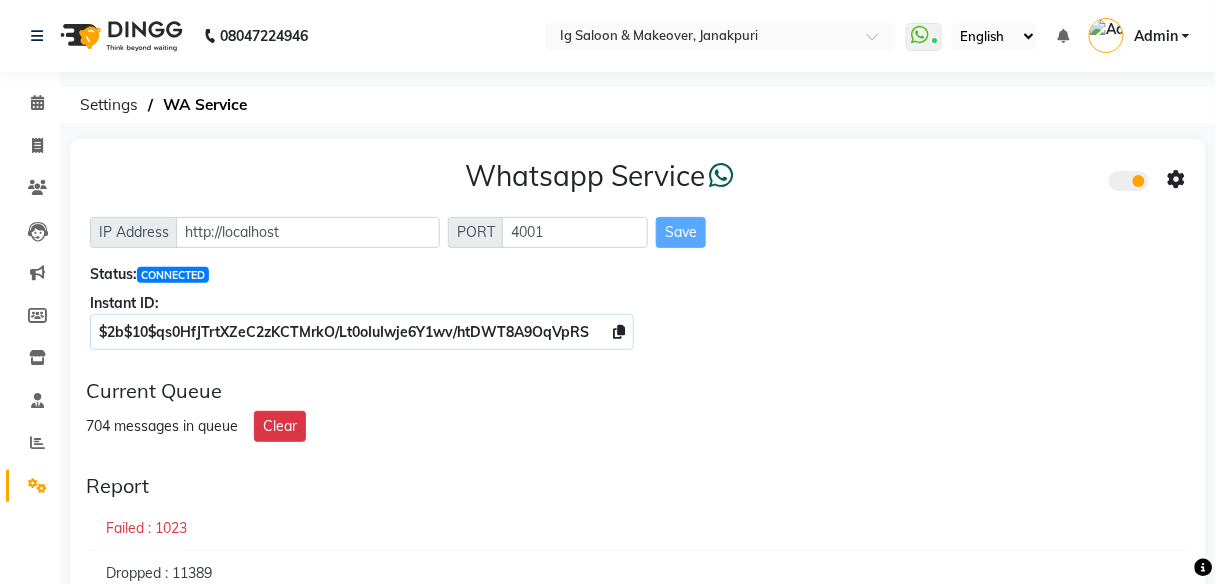 click on "Status:  CONNECTED" 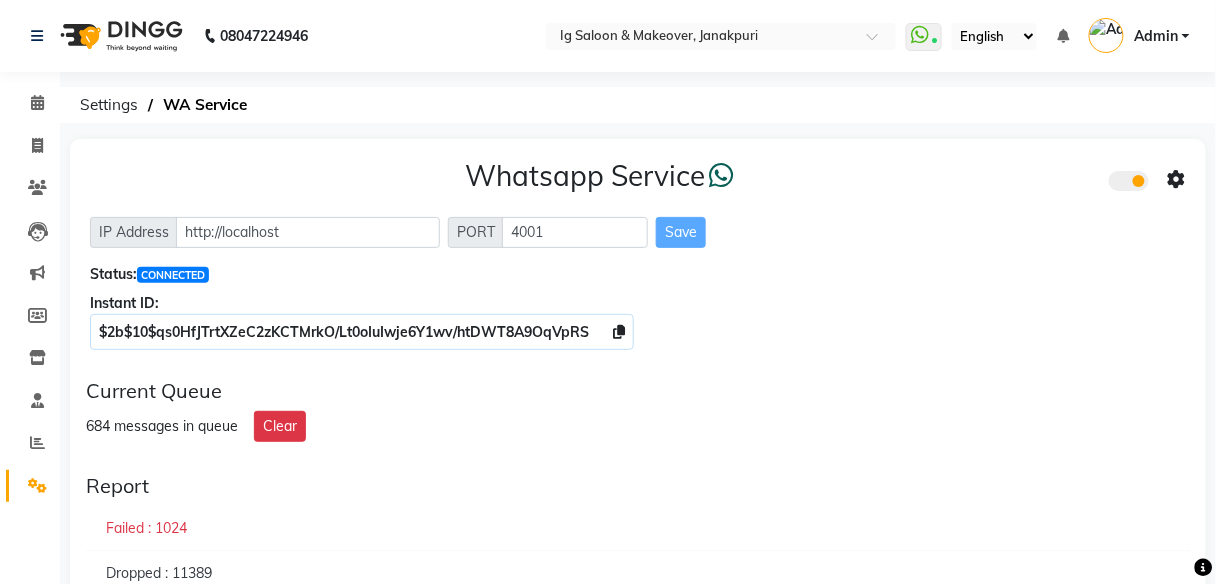 click on "Status:  CONNECTED" 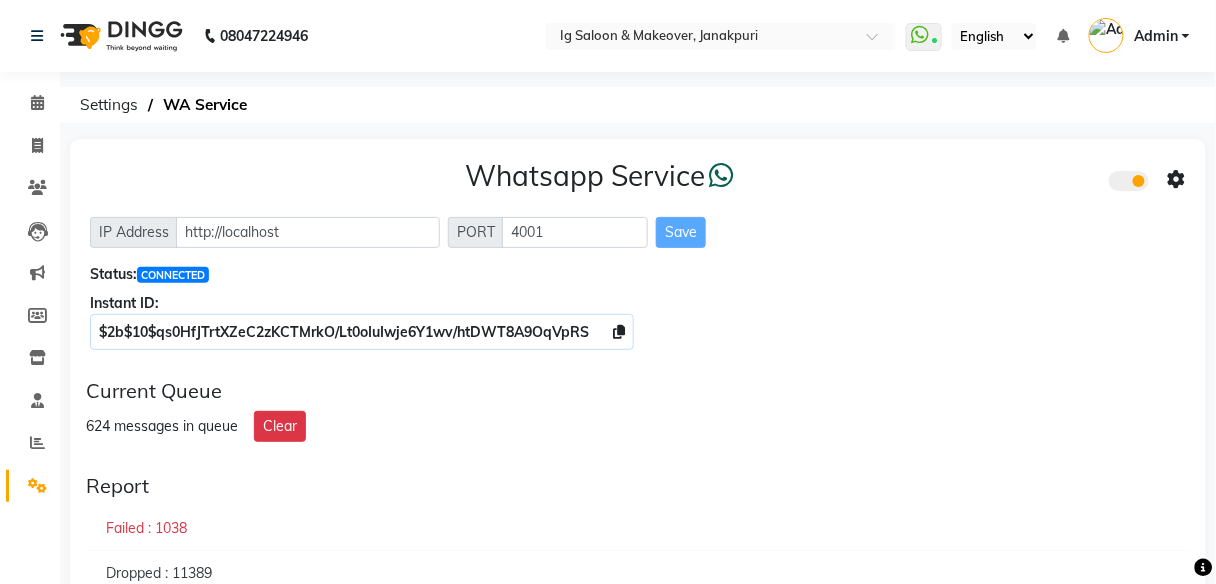 click on "Admin" at bounding box center [1139, 36] 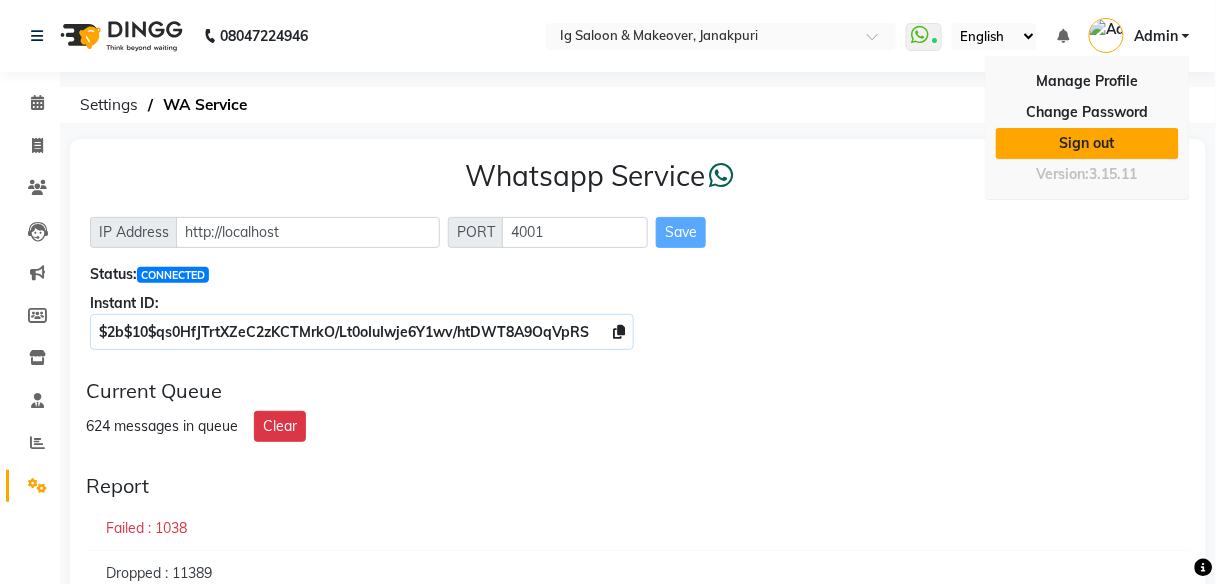 click on "Sign out" at bounding box center [1087, 143] 